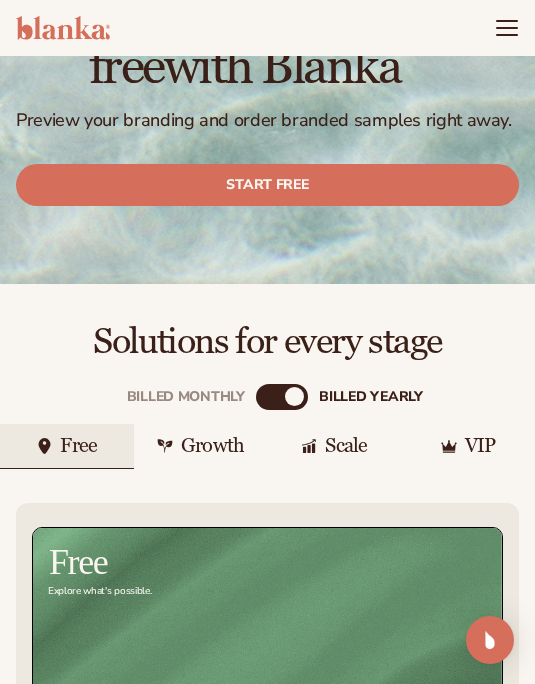 scroll, scrollTop: 0, scrollLeft: 0, axis: both 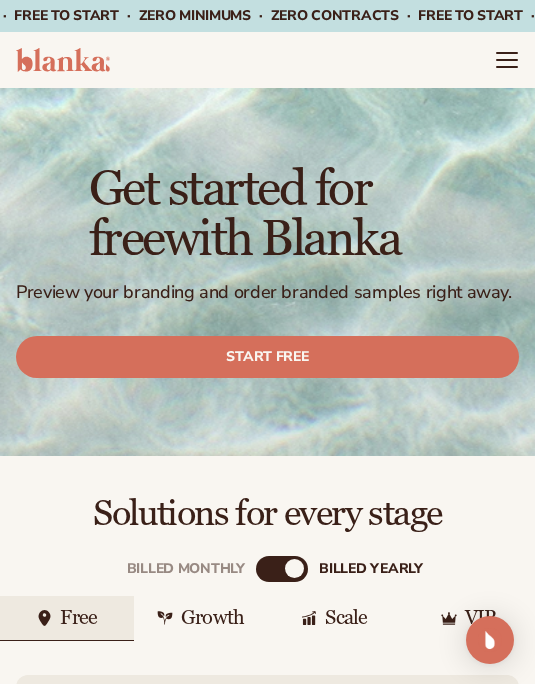 click on "Cart
product catalog
The Lab by Blanka" at bounding box center (267, 60) 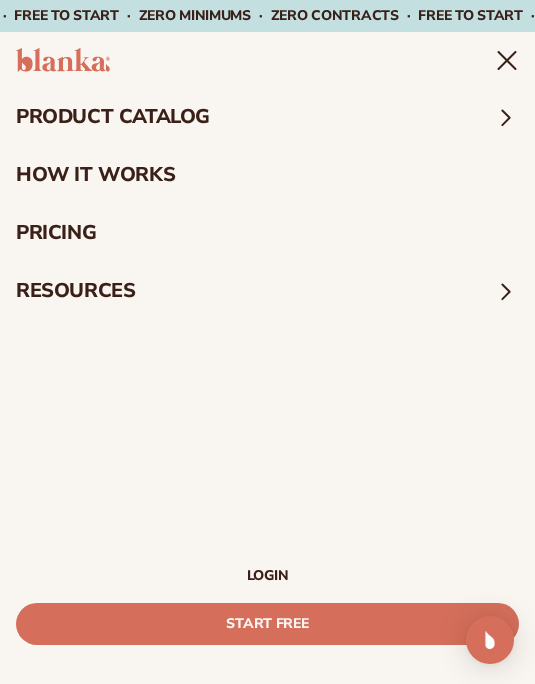 click on "product catalog" at bounding box center (267, 117) 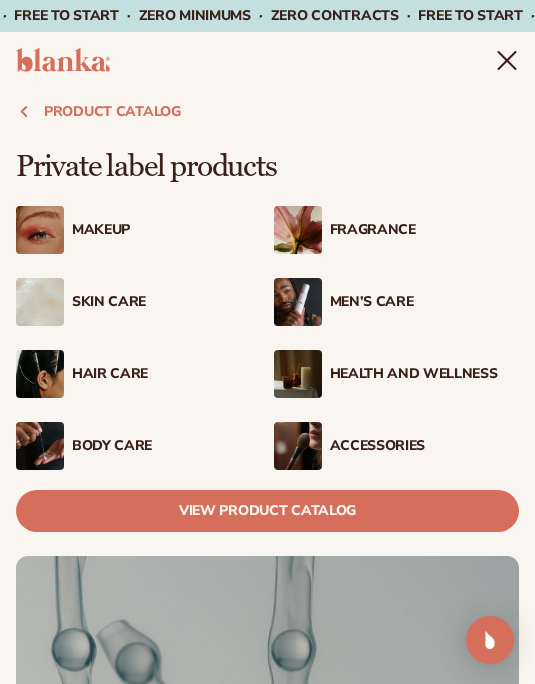 click on "Body Care" at bounding box center (167, 446) 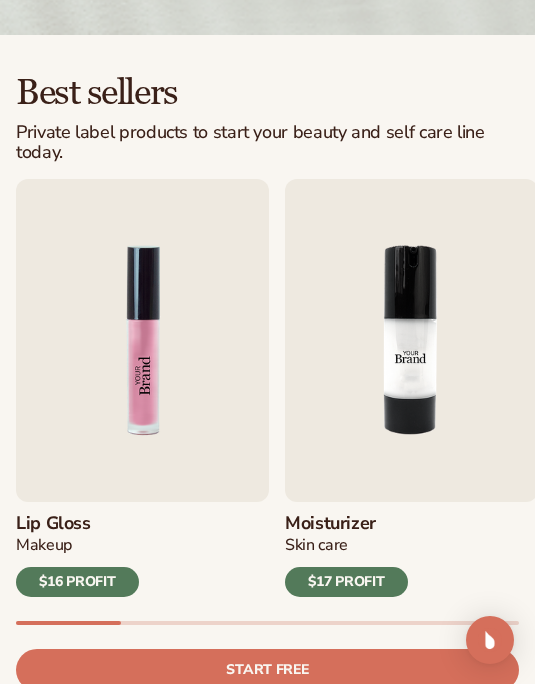 scroll, scrollTop: 445, scrollLeft: 0, axis: vertical 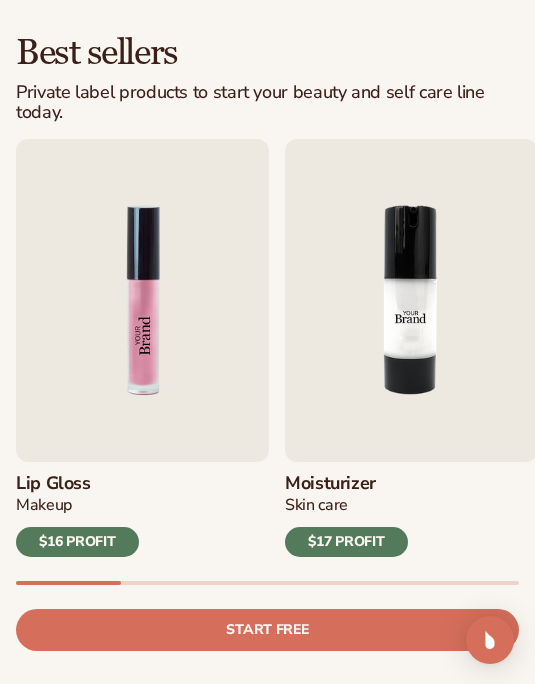 click at bounding box center (411, 300) 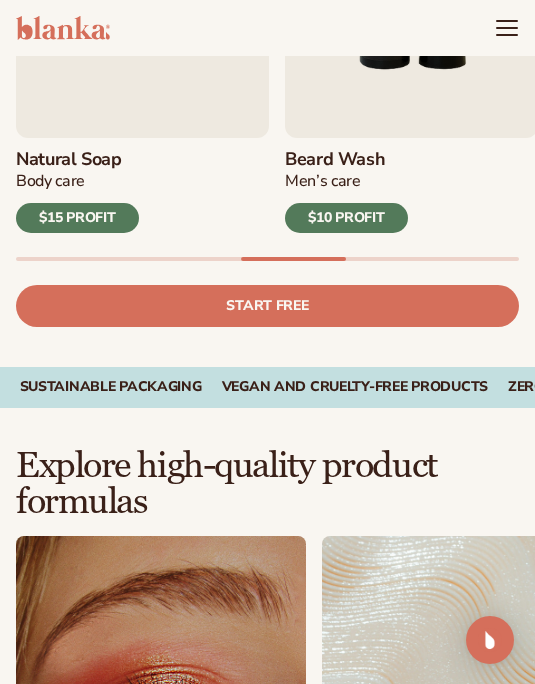 scroll, scrollTop: 635, scrollLeft: 0, axis: vertical 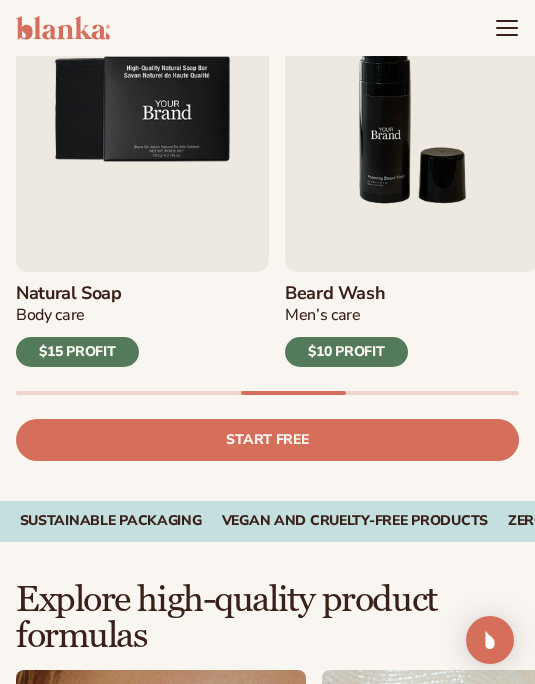 click on "Start free" at bounding box center (267, 440) 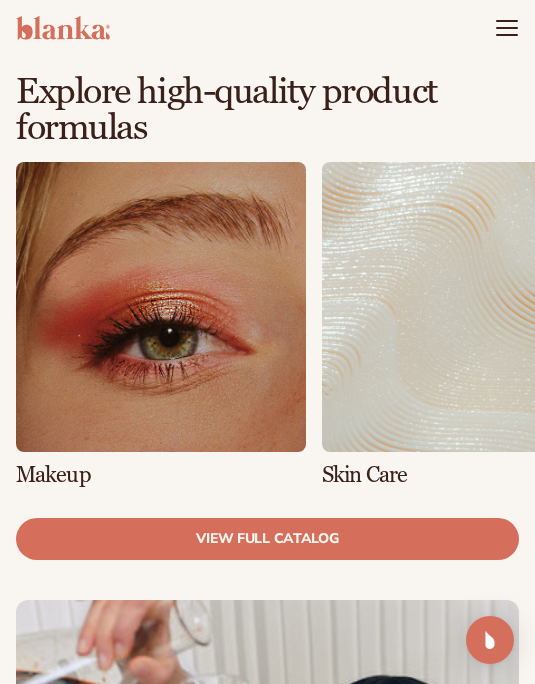 scroll, scrollTop: 0, scrollLeft: 0, axis: both 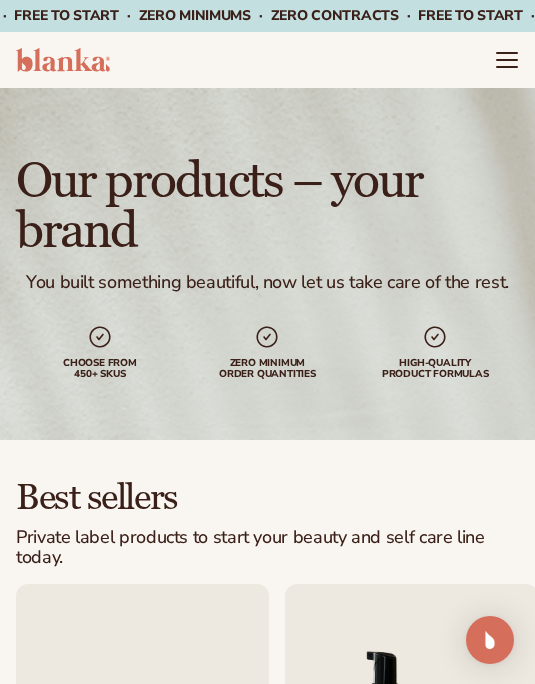 click on "Cart
product catalog
The Lab by Blanka" at bounding box center (267, 60) 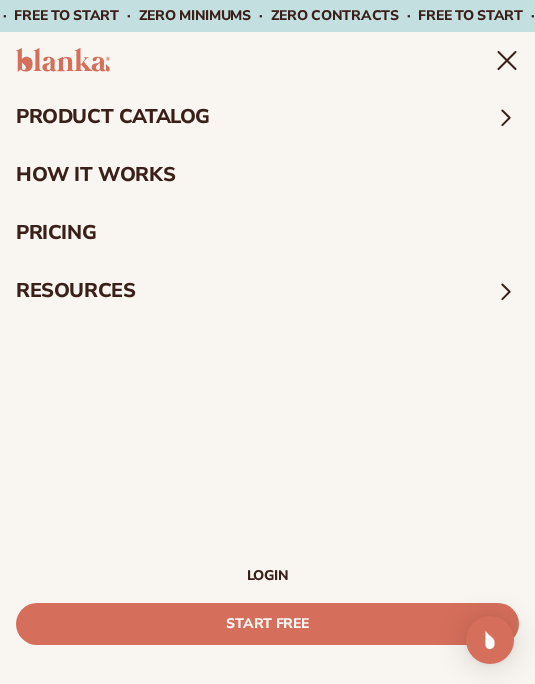 click on "How It Works" at bounding box center (267, 175) 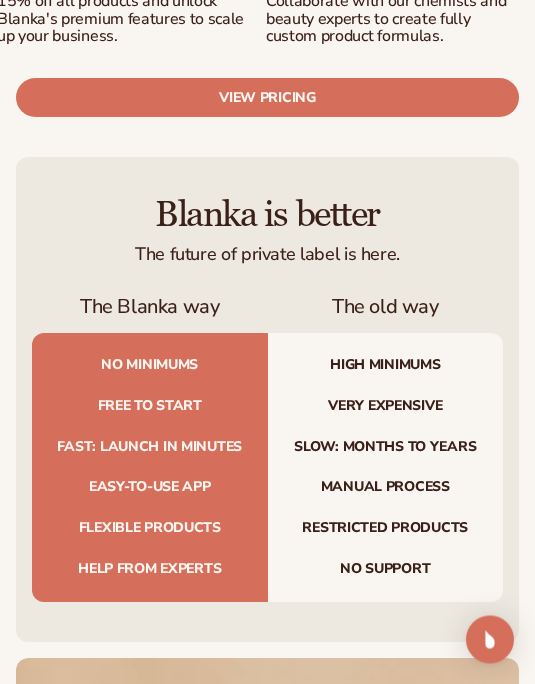 scroll, scrollTop: 3014, scrollLeft: 0, axis: vertical 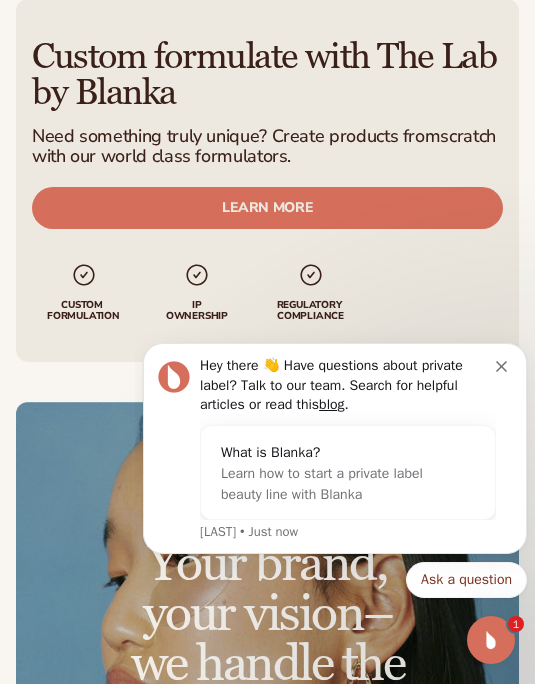 click on "Ask a question" at bounding box center [466, 580] 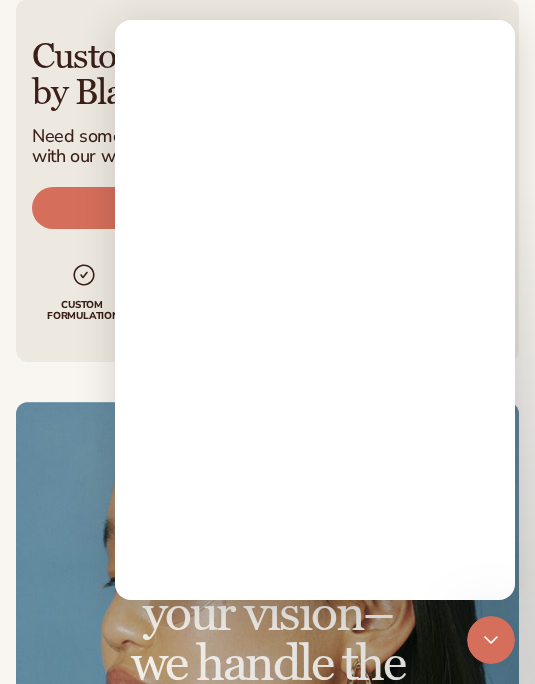 scroll, scrollTop: 0, scrollLeft: 0, axis: both 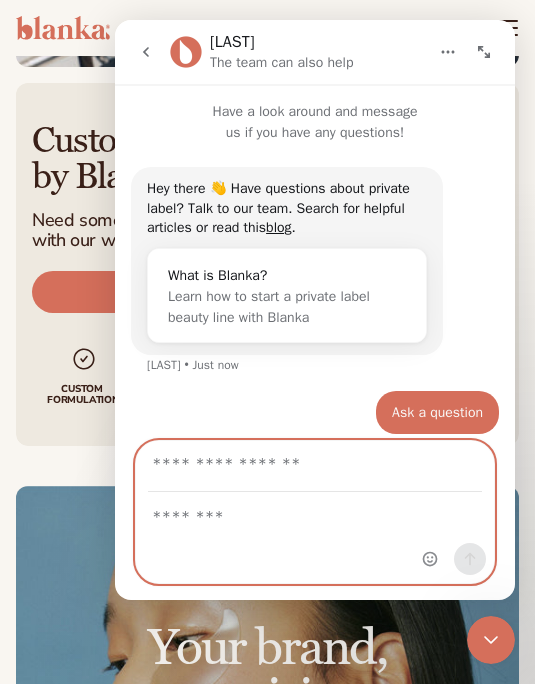 click at bounding box center (315, 517) 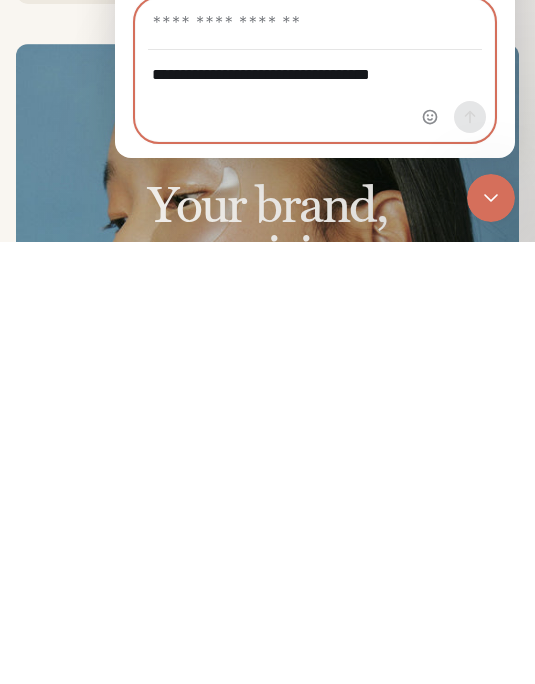 scroll, scrollTop: 6, scrollLeft: 0, axis: vertical 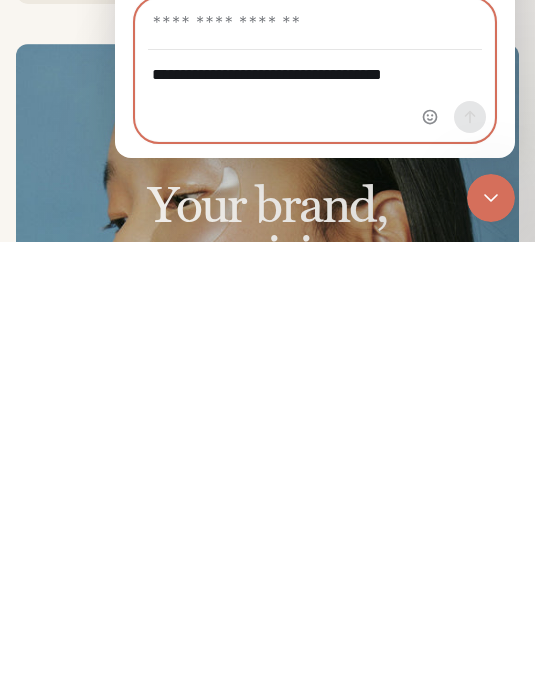 type on "**********" 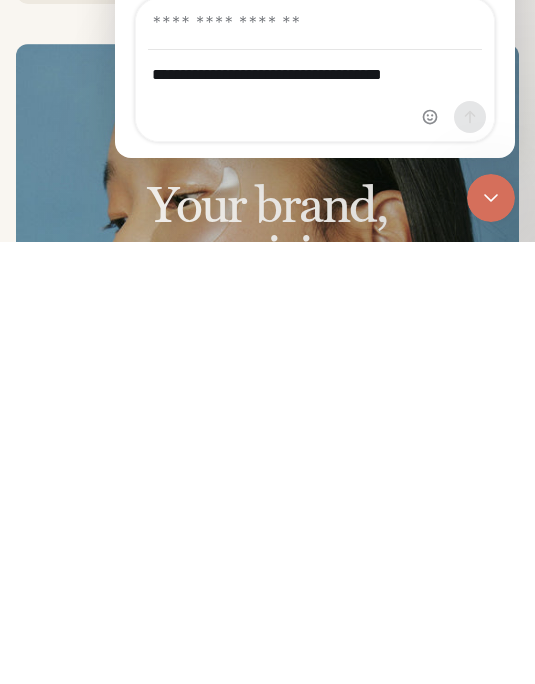 scroll, scrollTop: 5767, scrollLeft: 0, axis: vertical 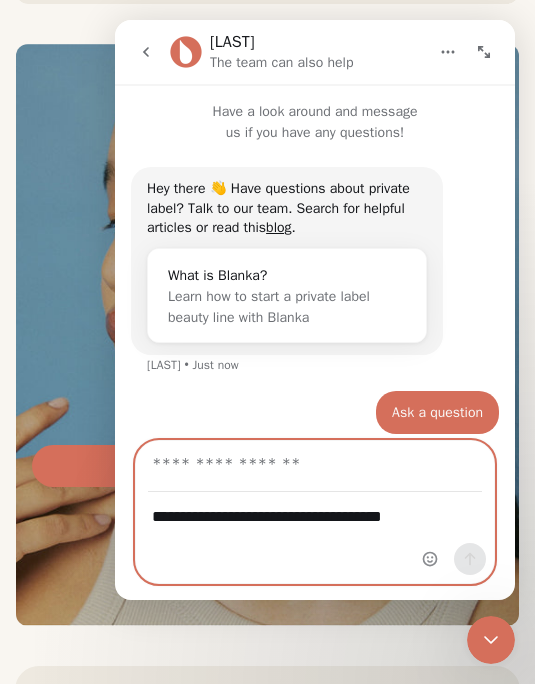 click at bounding box center [315, 466] 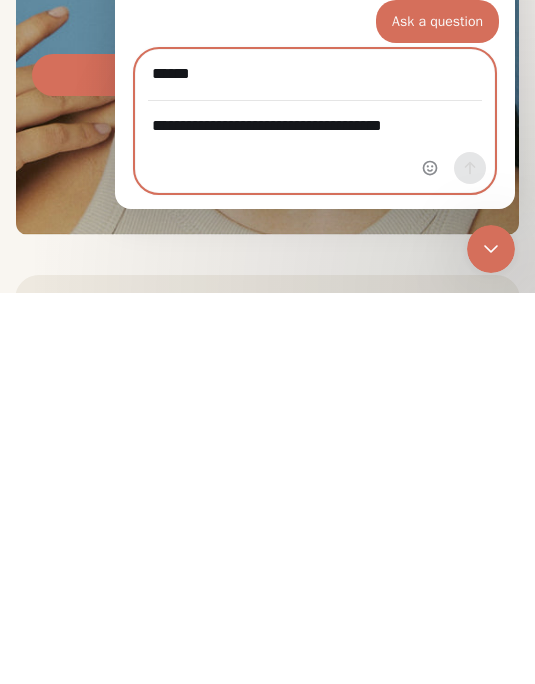 type on "**********" 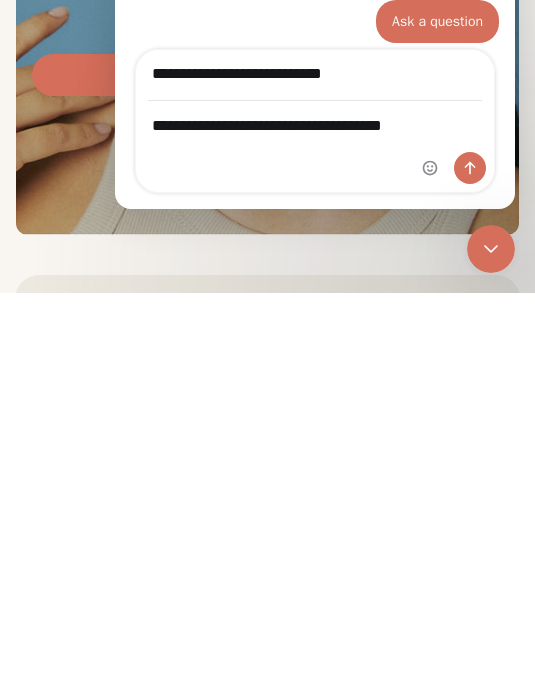 scroll, scrollTop: 6158, scrollLeft: 0, axis: vertical 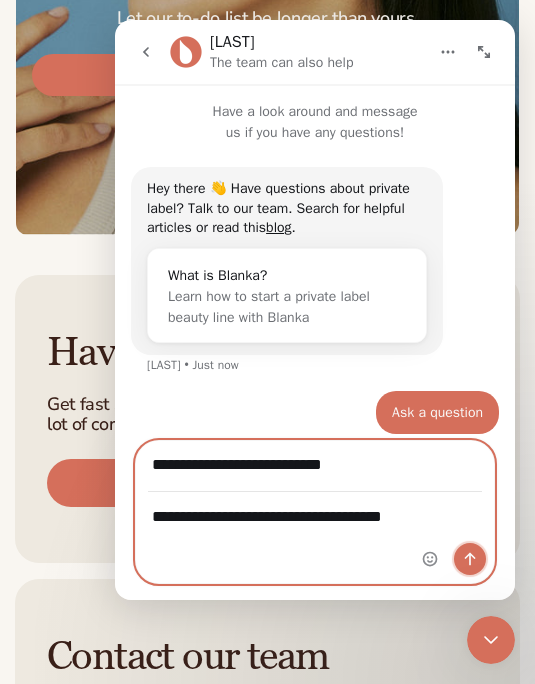 click 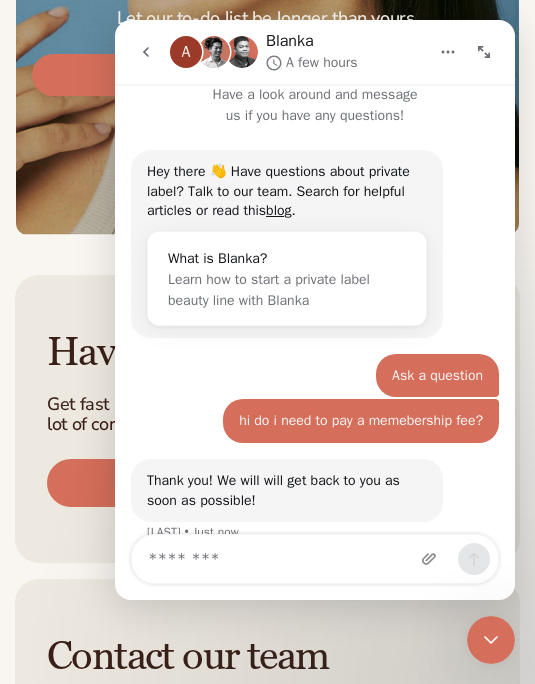 scroll, scrollTop: 17, scrollLeft: 0, axis: vertical 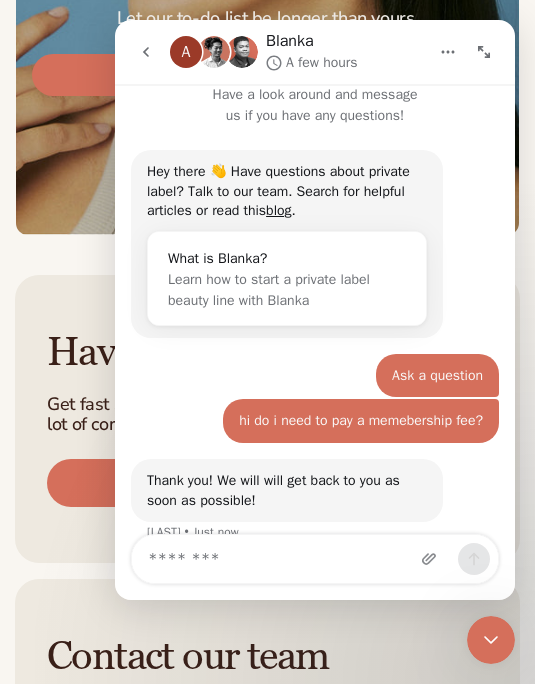click 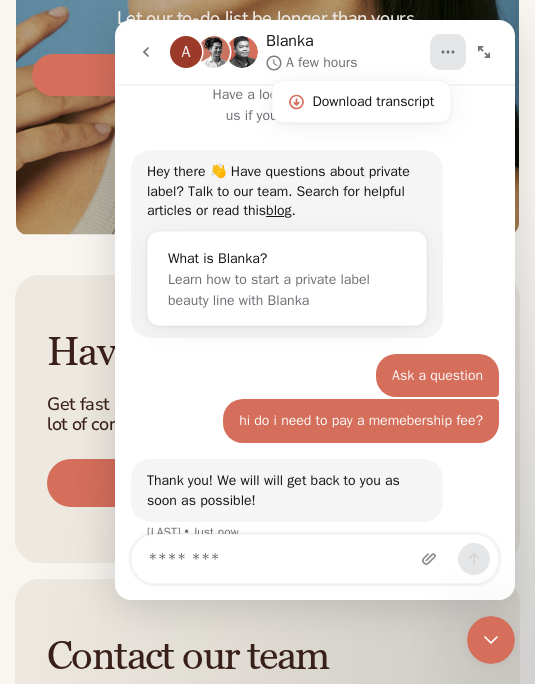 click at bounding box center [146, 52] 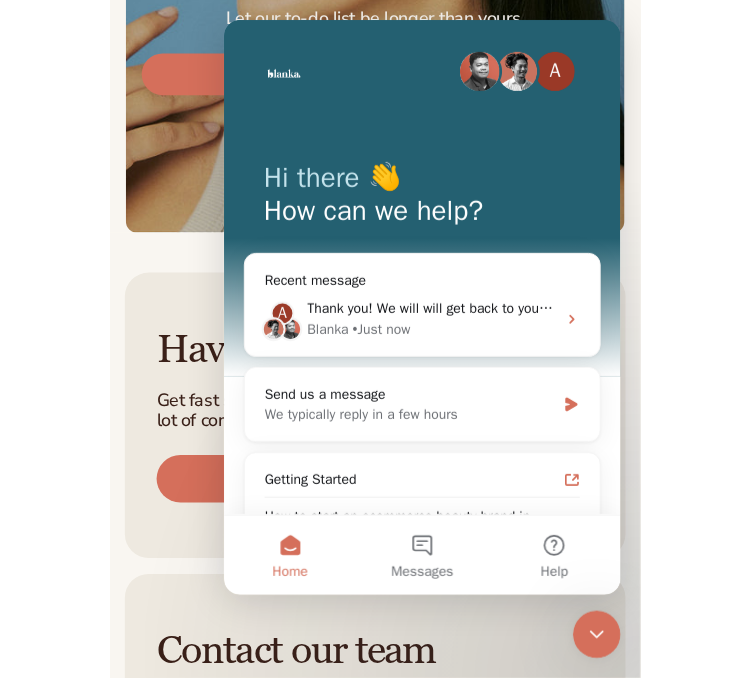 scroll, scrollTop: 0, scrollLeft: 0, axis: both 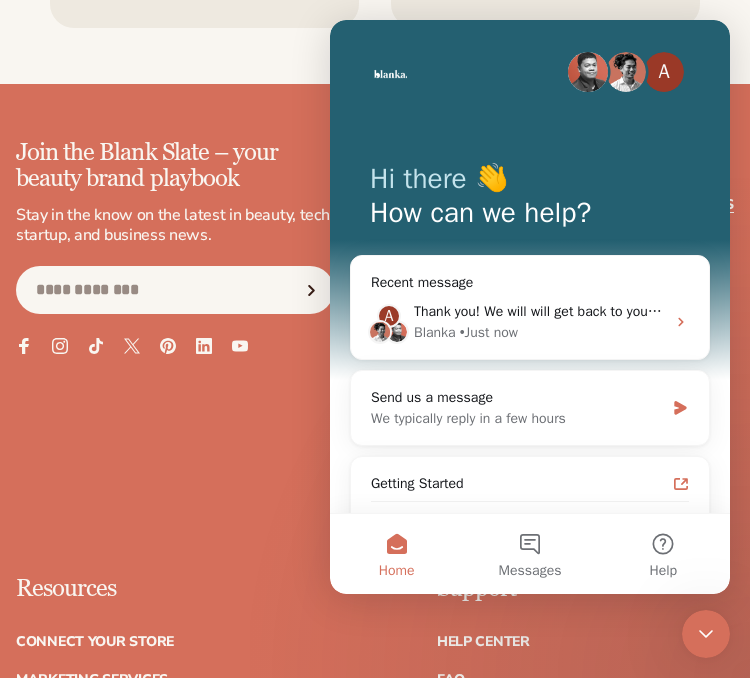 click on "A Thank you! We will will get back to you as soon as possible! [FIRST] [LAST] • Just now" at bounding box center (530, 322) 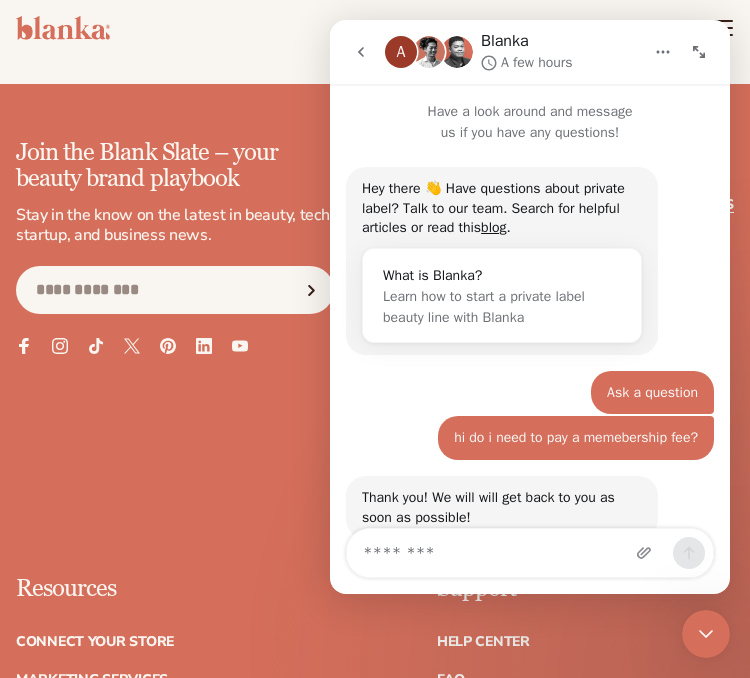 scroll, scrollTop: 6028, scrollLeft: 0, axis: vertical 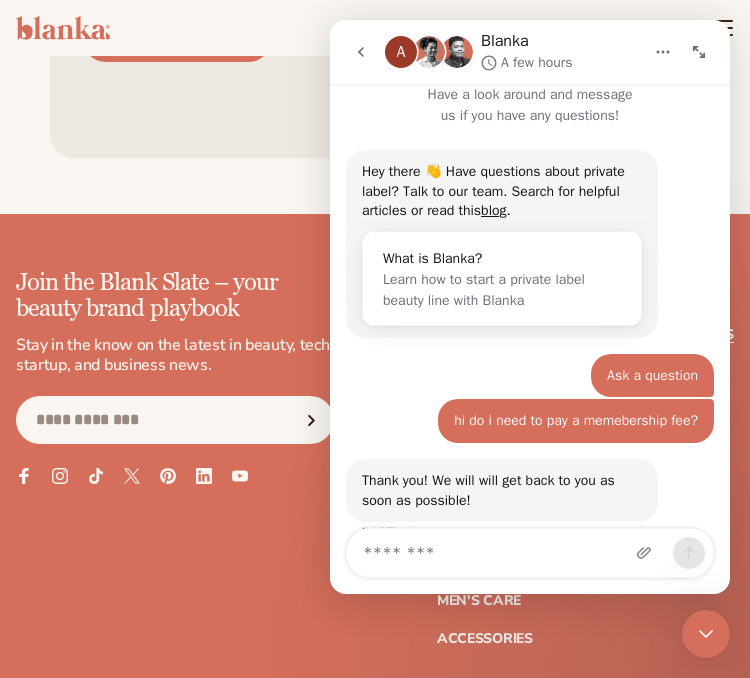 click at bounding box center [361, 52] 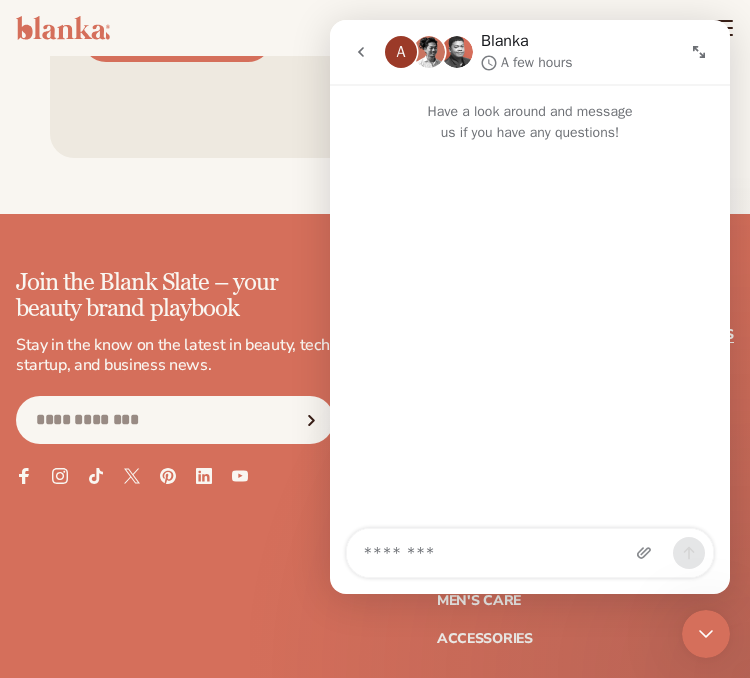 scroll, scrollTop: 0, scrollLeft: 0, axis: both 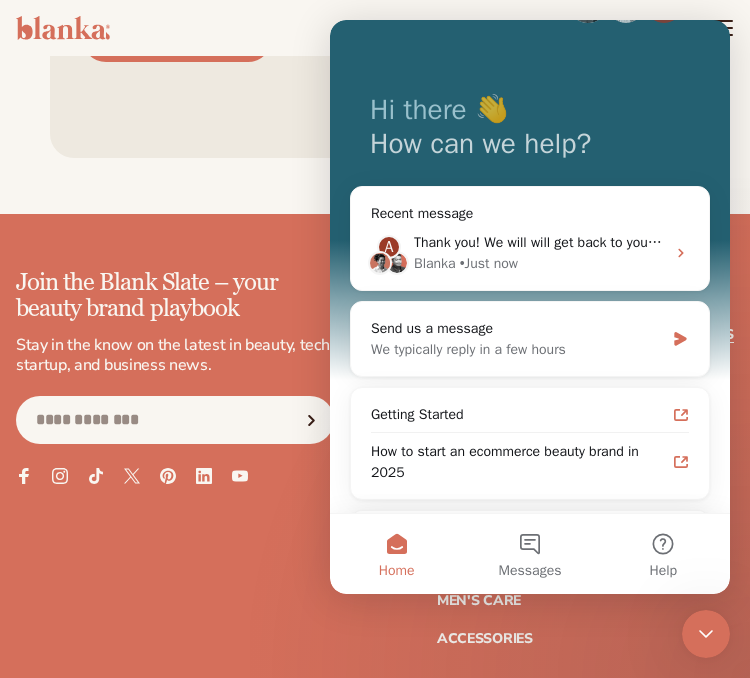 click on "Thank you! We will will get back to you as soon as possible!" at bounding box center (597, 242) 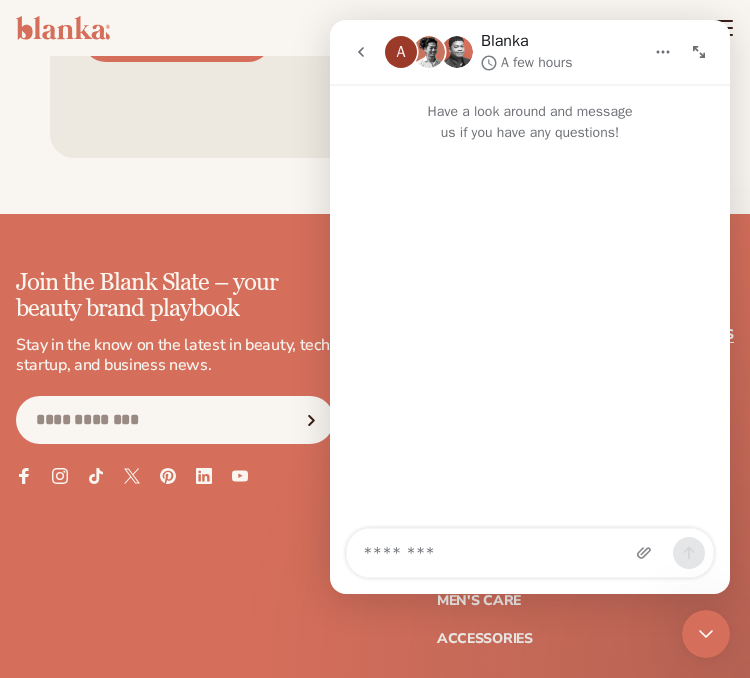 scroll, scrollTop: 5898, scrollLeft: 0, axis: vertical 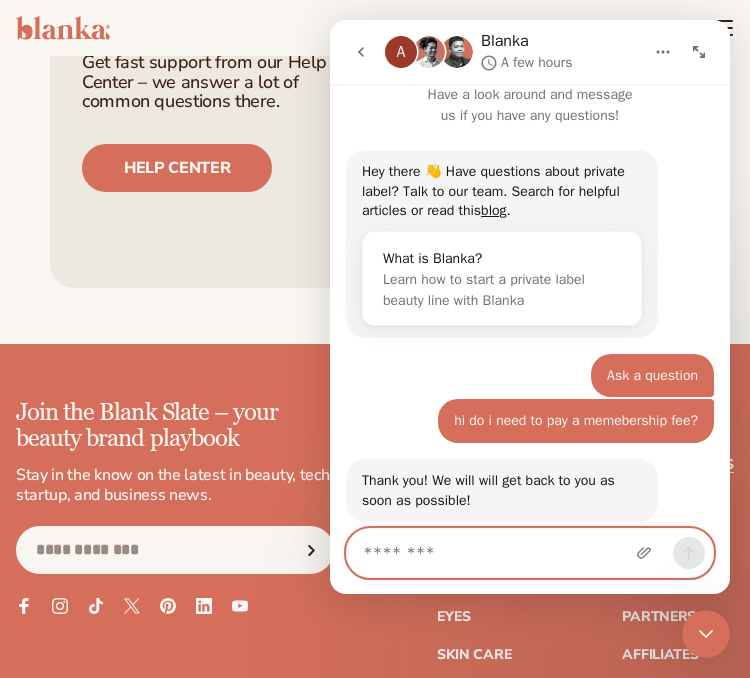 click at bounding box center (530, 553) 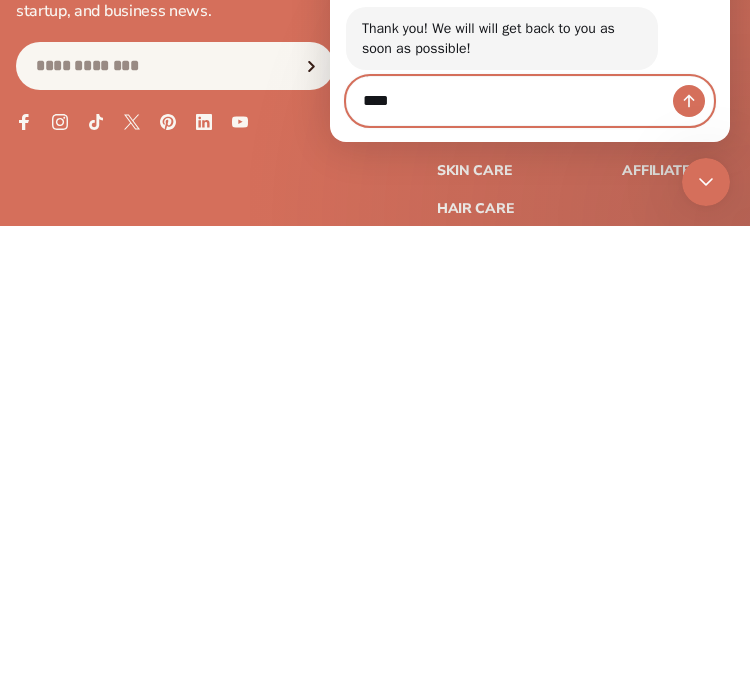 type on "****" 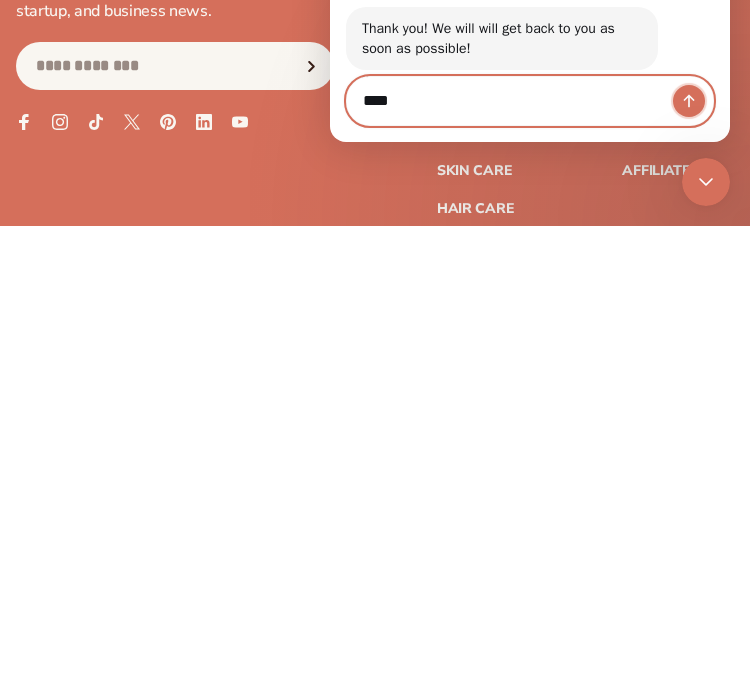 click at bounding box center [689, 101] 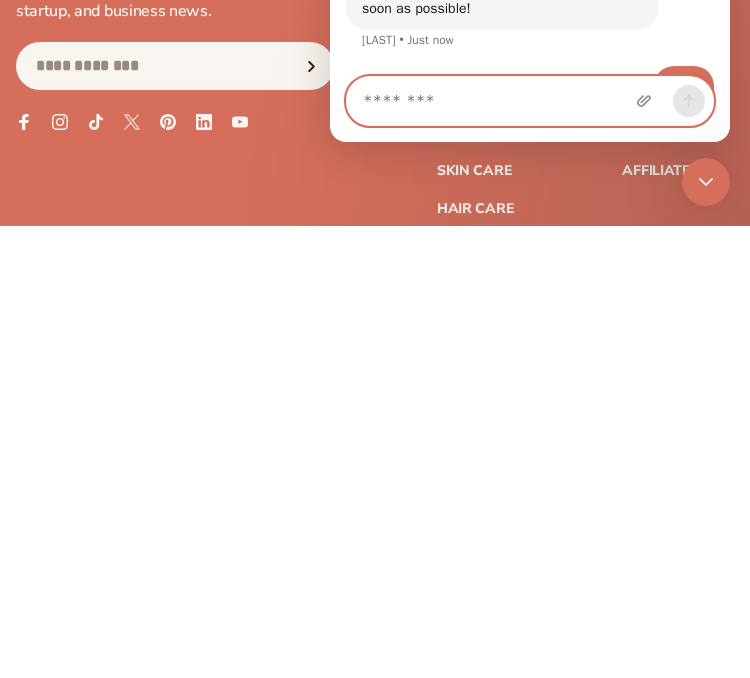 scroll, scrollTop: 76, scrollLeft: 0, axis: vertical 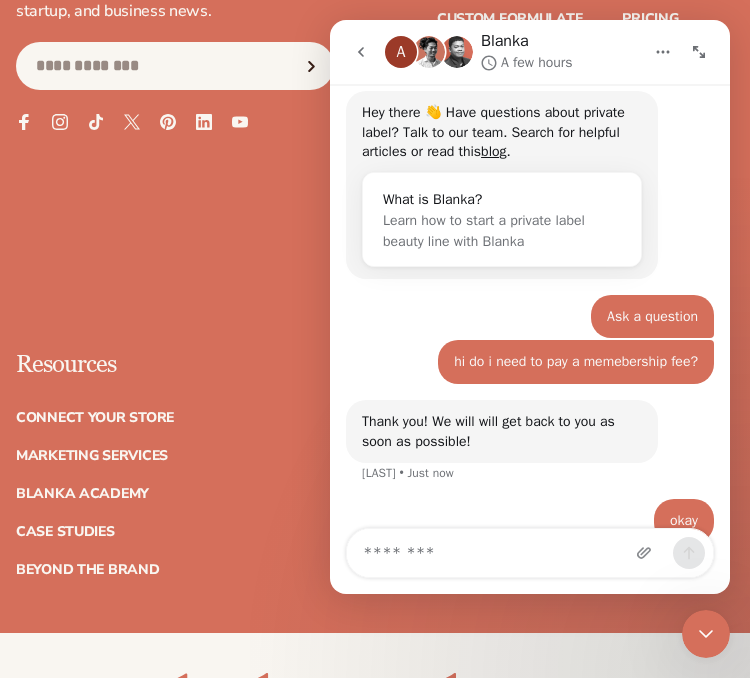 click 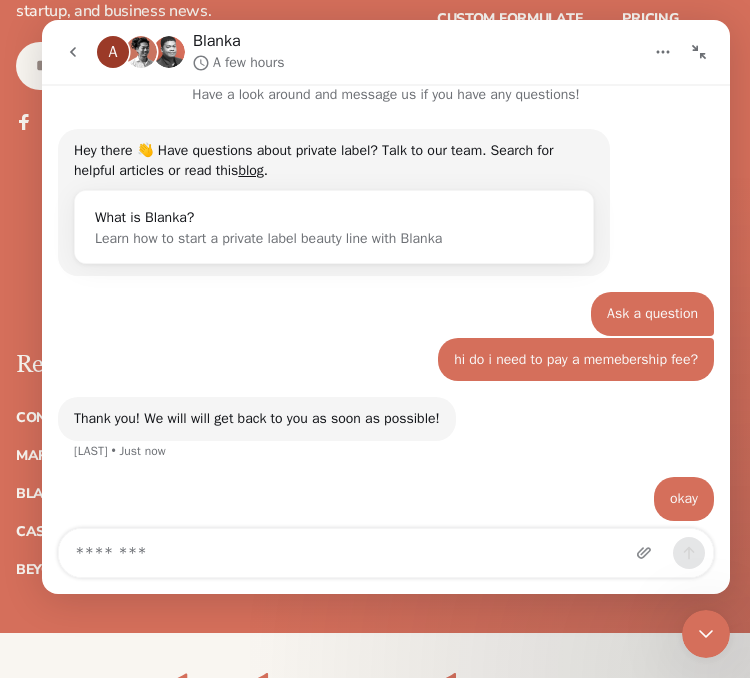 scroll, scrollTop: 0, scrollLeft: 0, axis: both 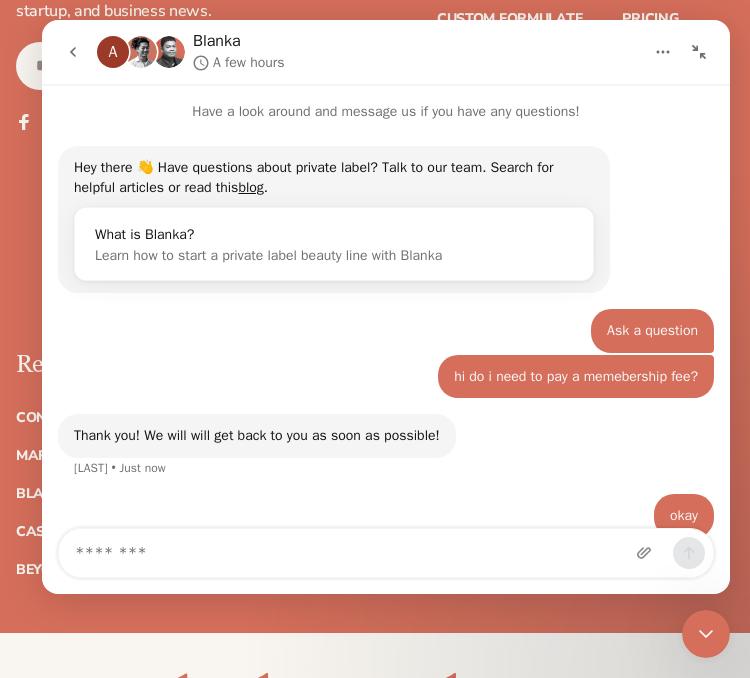 click 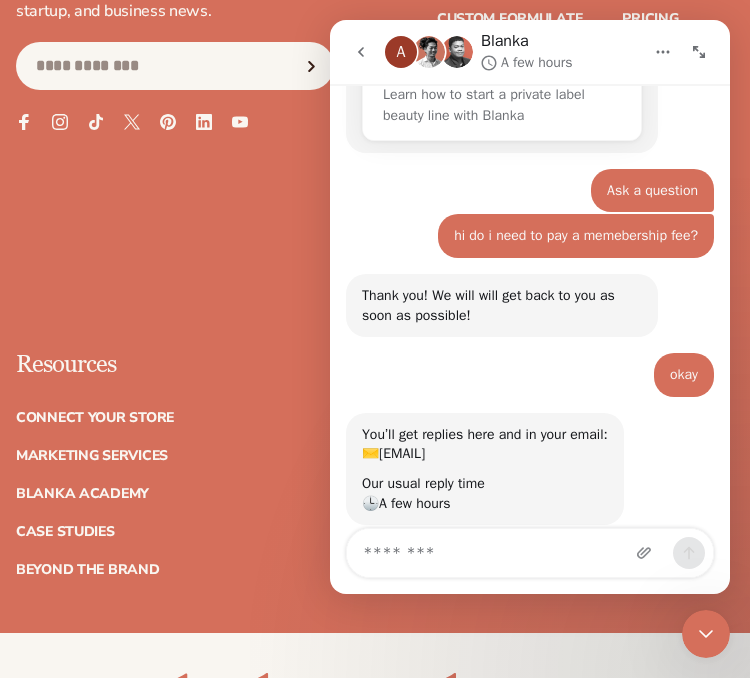 scroll, scrollTop: 202, scrollLeft: 0, axis: vertical 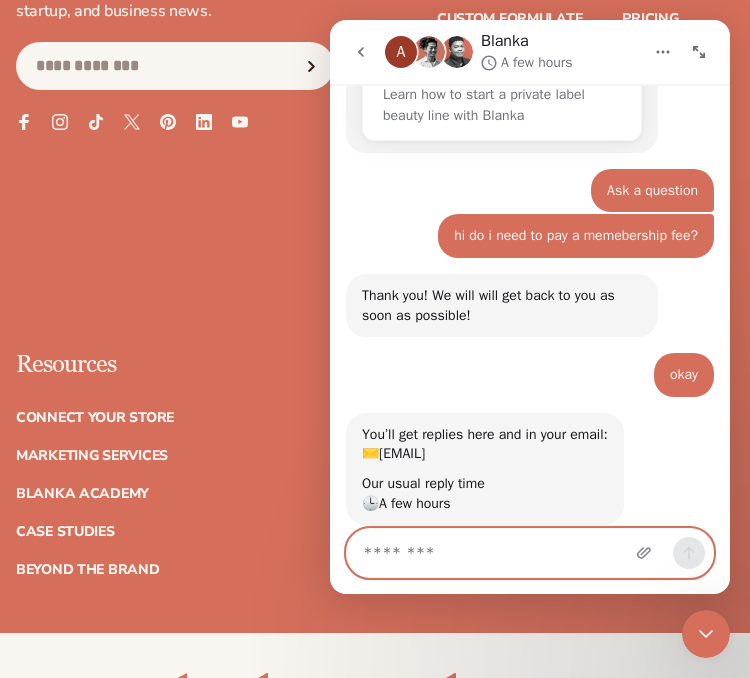 click at bounding box center (530, 553) 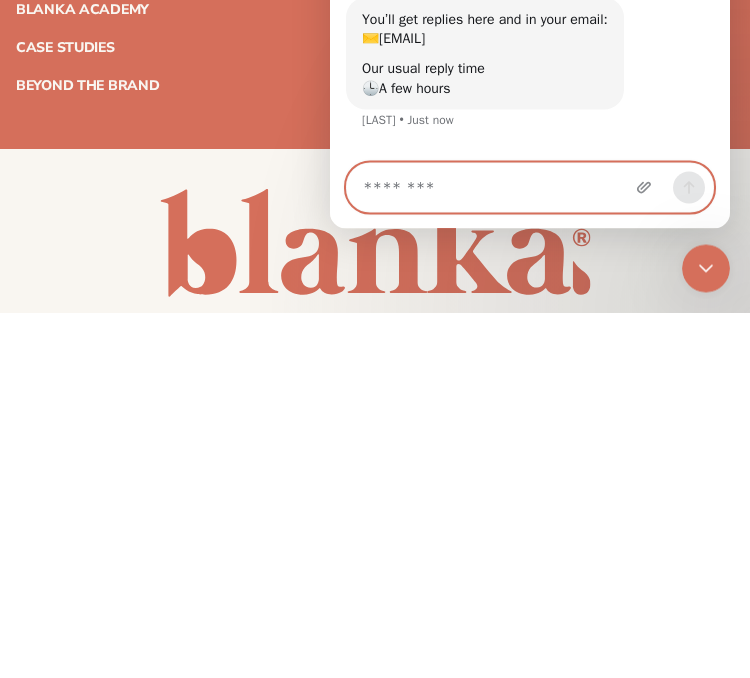 scroll, scrollTop: 289, scrollLeft: 0, axis: vertical 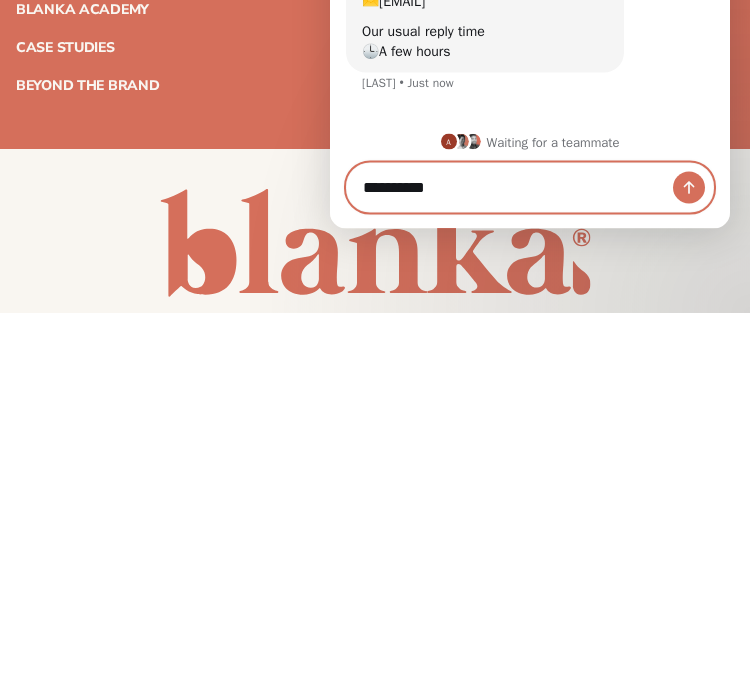 type on "**********" 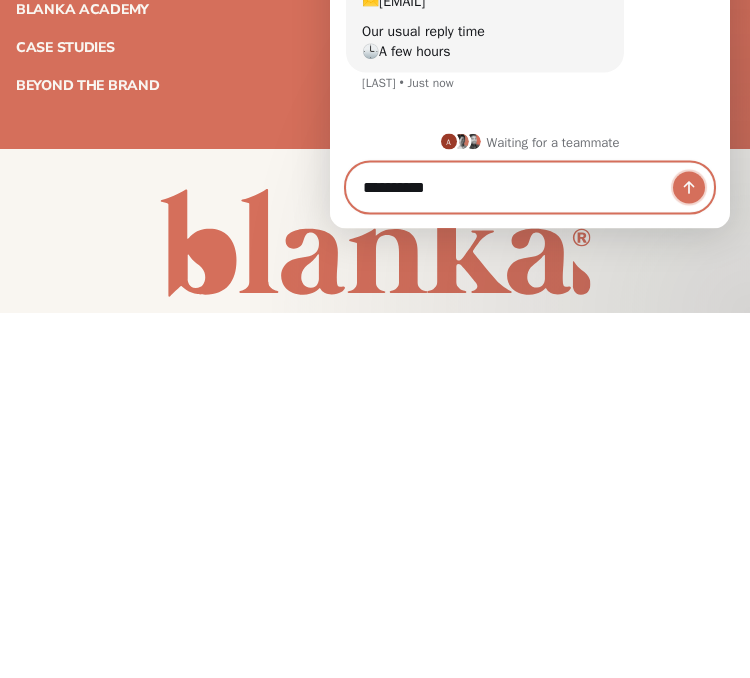 click at bounding box center [689, 188] 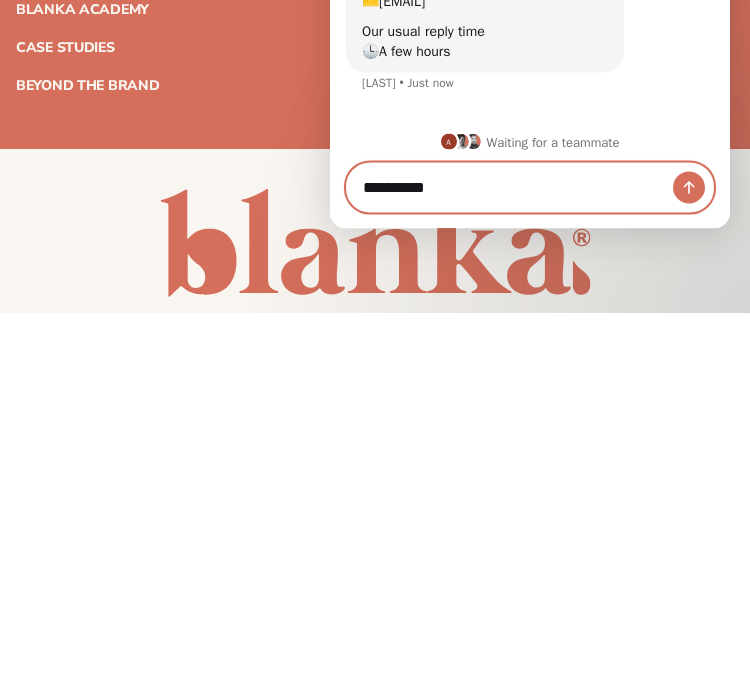 type 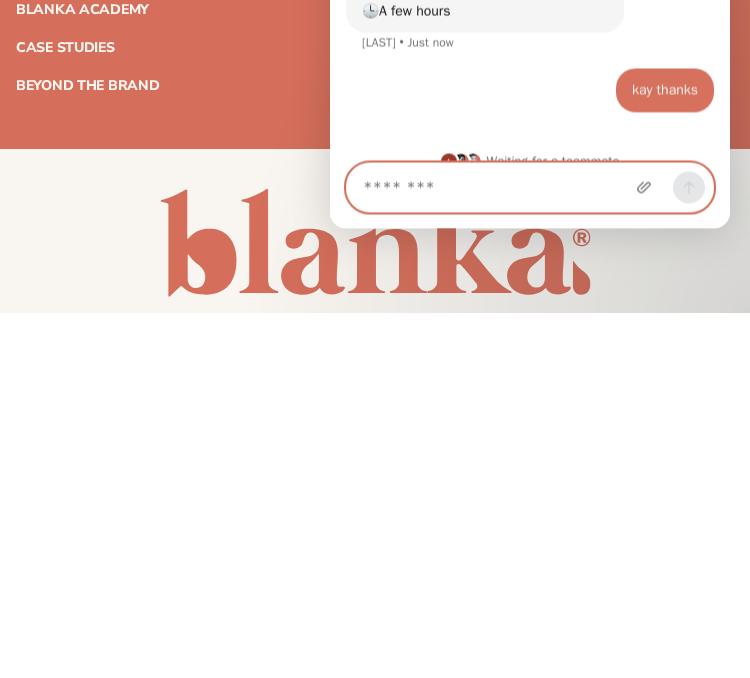 scroll, scrollTop: 348, scrollLeft: 0, axis: vertical 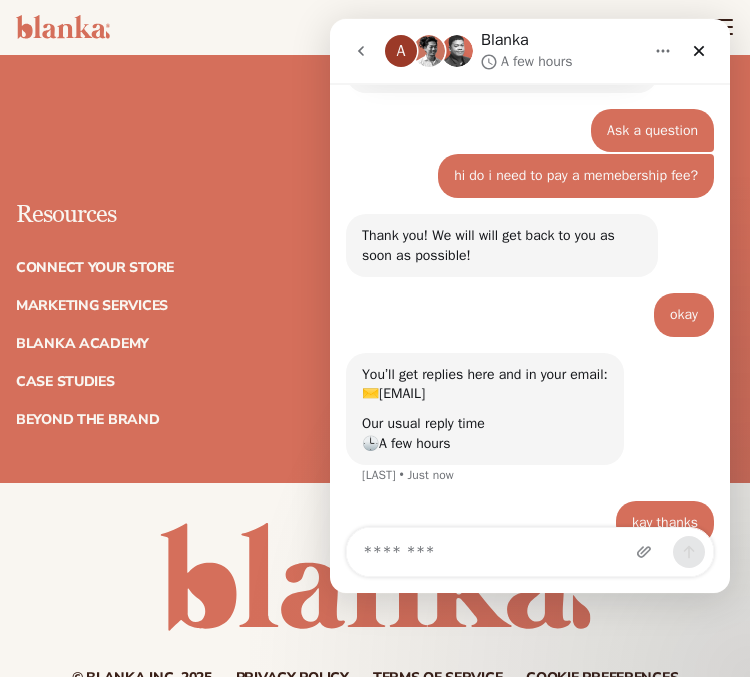 click at bounding box center (699, 51) 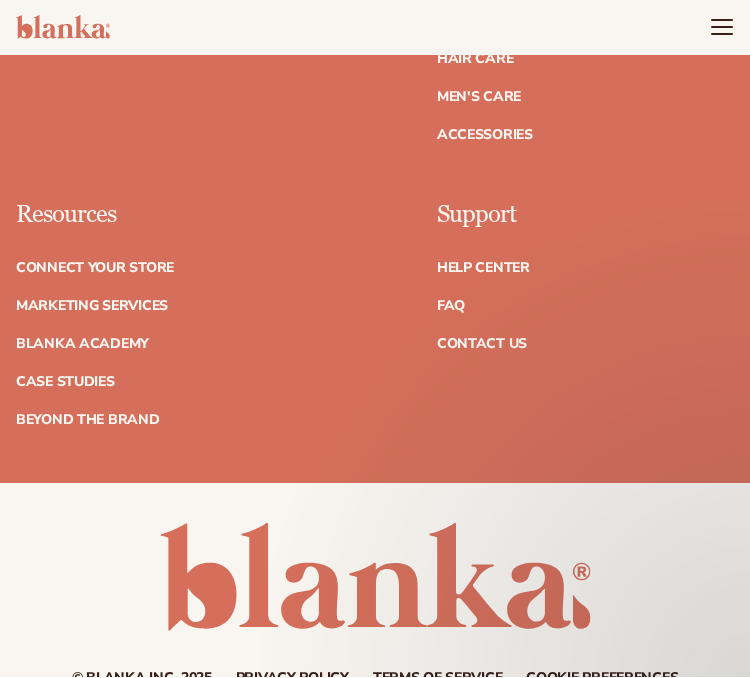 scroll, scrollTop: 6401, scrollLeft: 0, axis: vertical 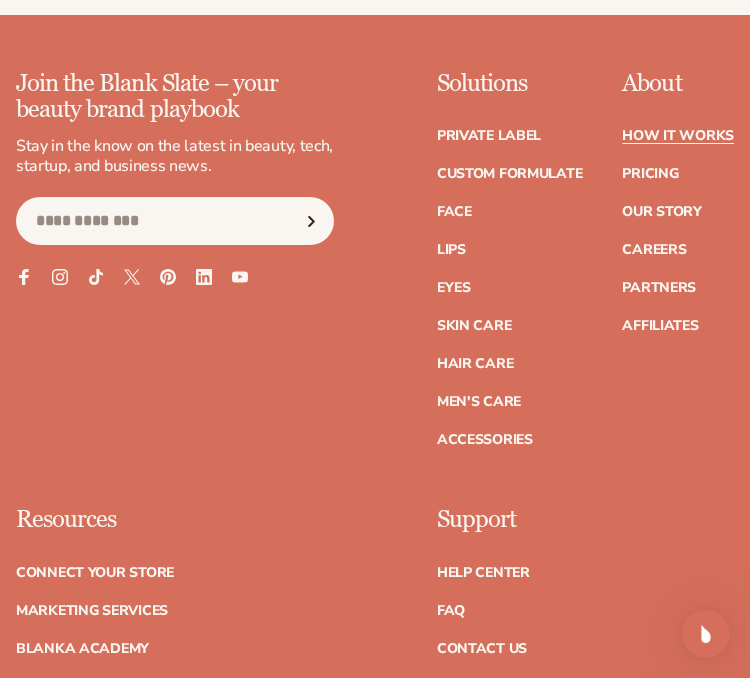 click on "FAQ" at bounding box center (451, 611) 